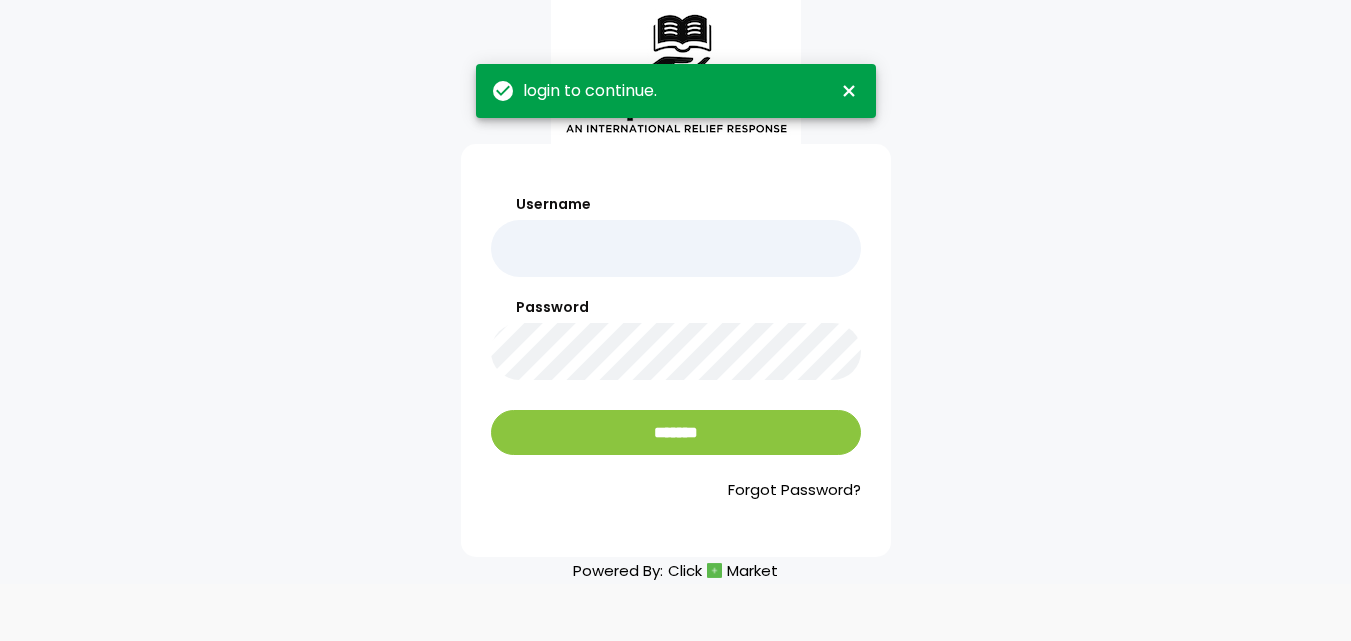 scroll, scrollTop: 0, scrollLeft: 0, axis: both 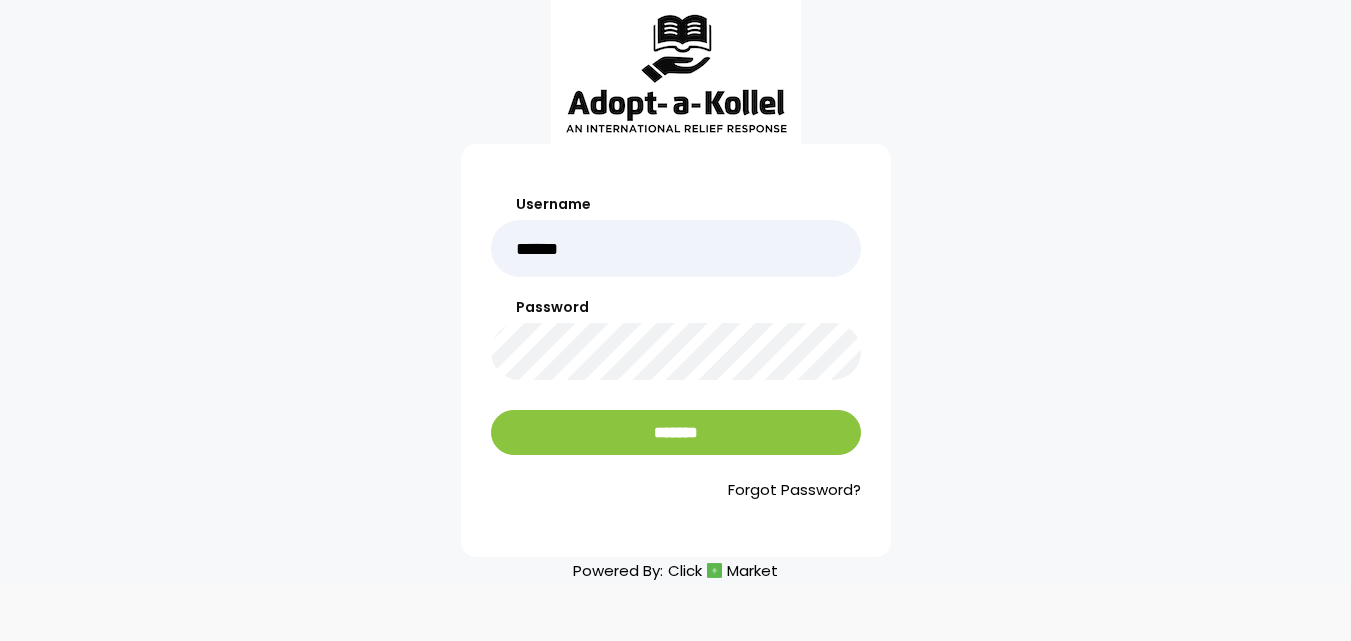 type on "******" 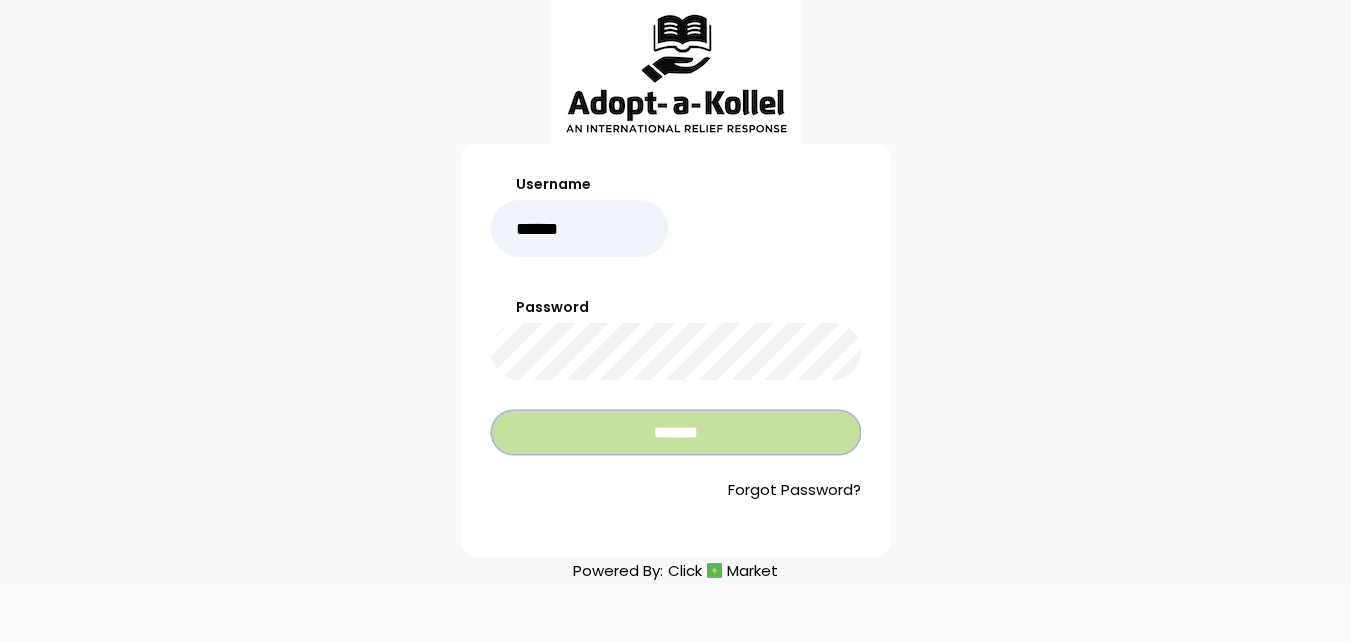 click on "*******" at bounding box center (676, 432) 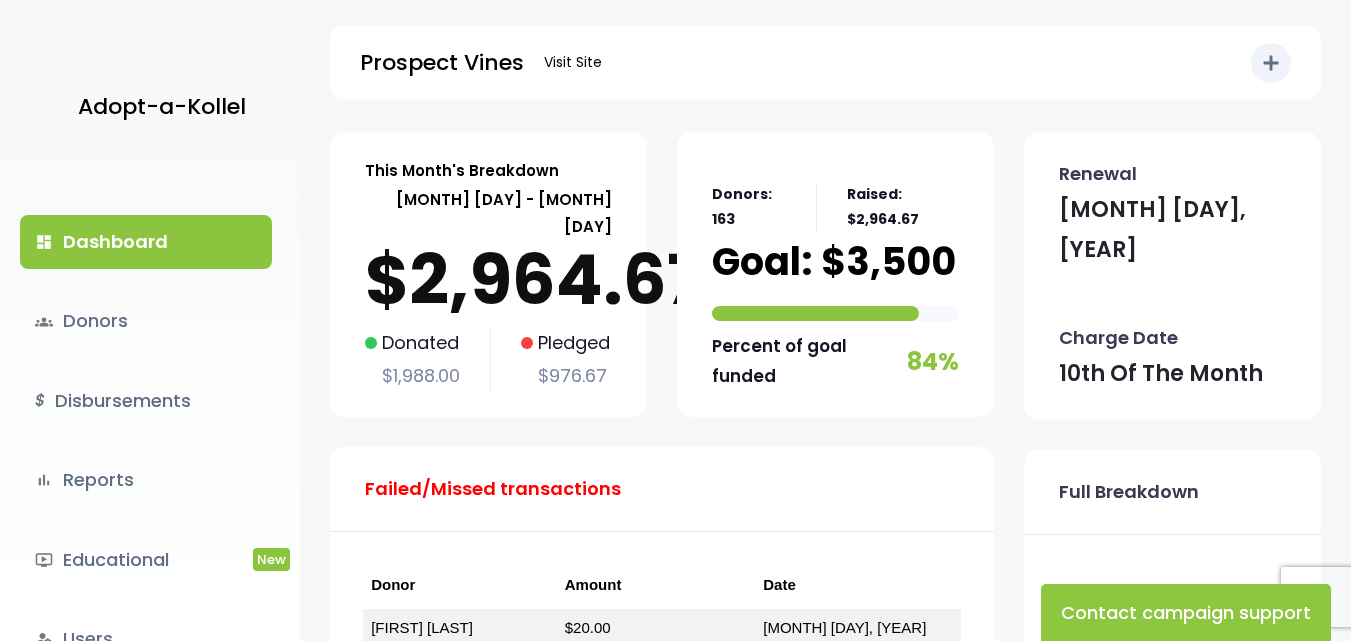 scroll, scrollTop: 0, scrollLeft: 0, axis: both 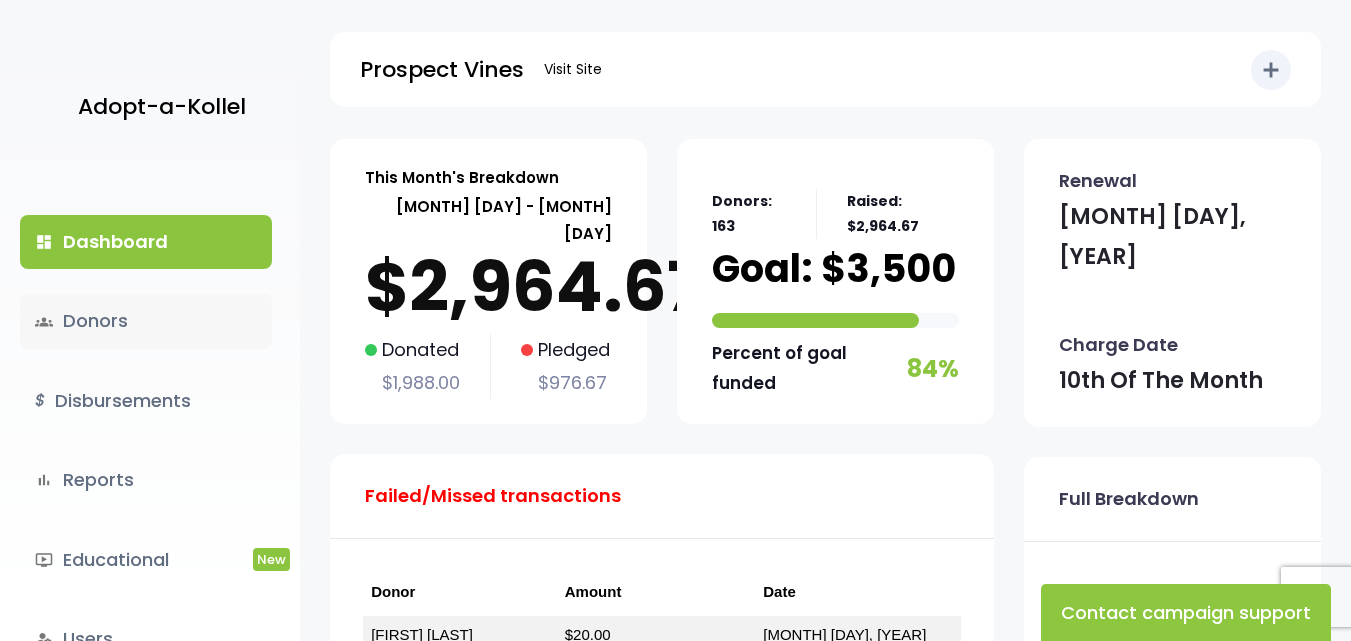 click on "groups Donors" at bounding box center (146, 321) 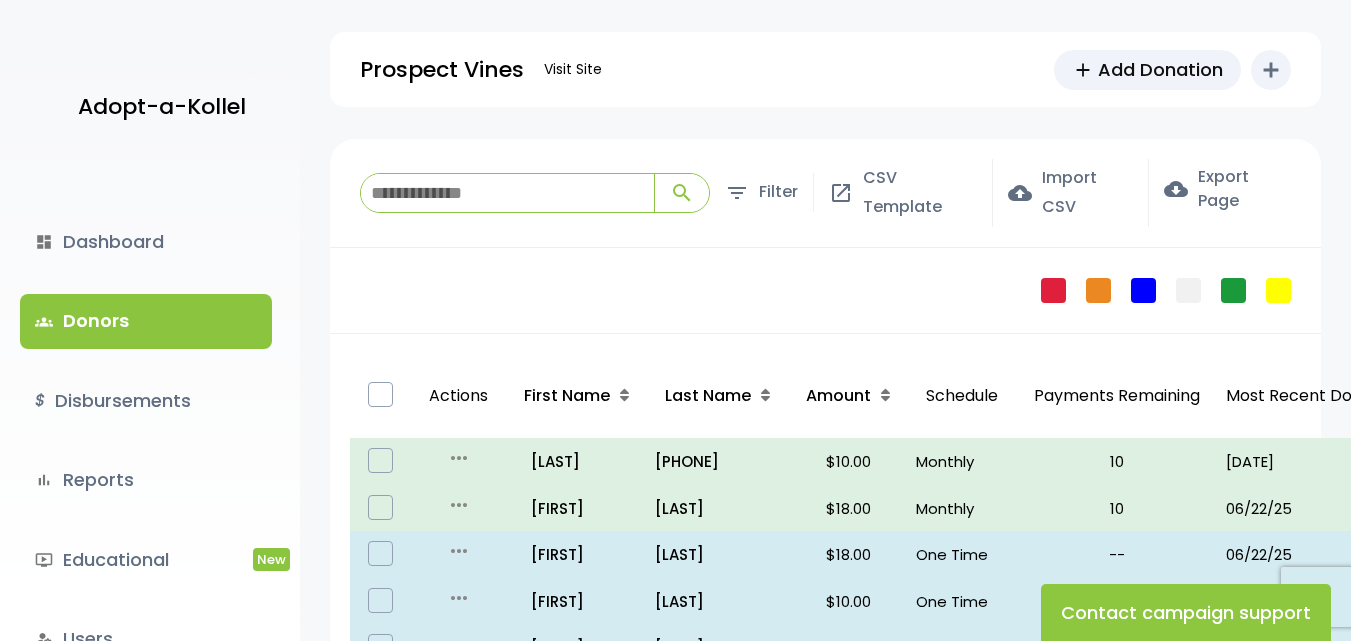 scroll, scrollTop: 0, scrollLeft: 0, axis: both 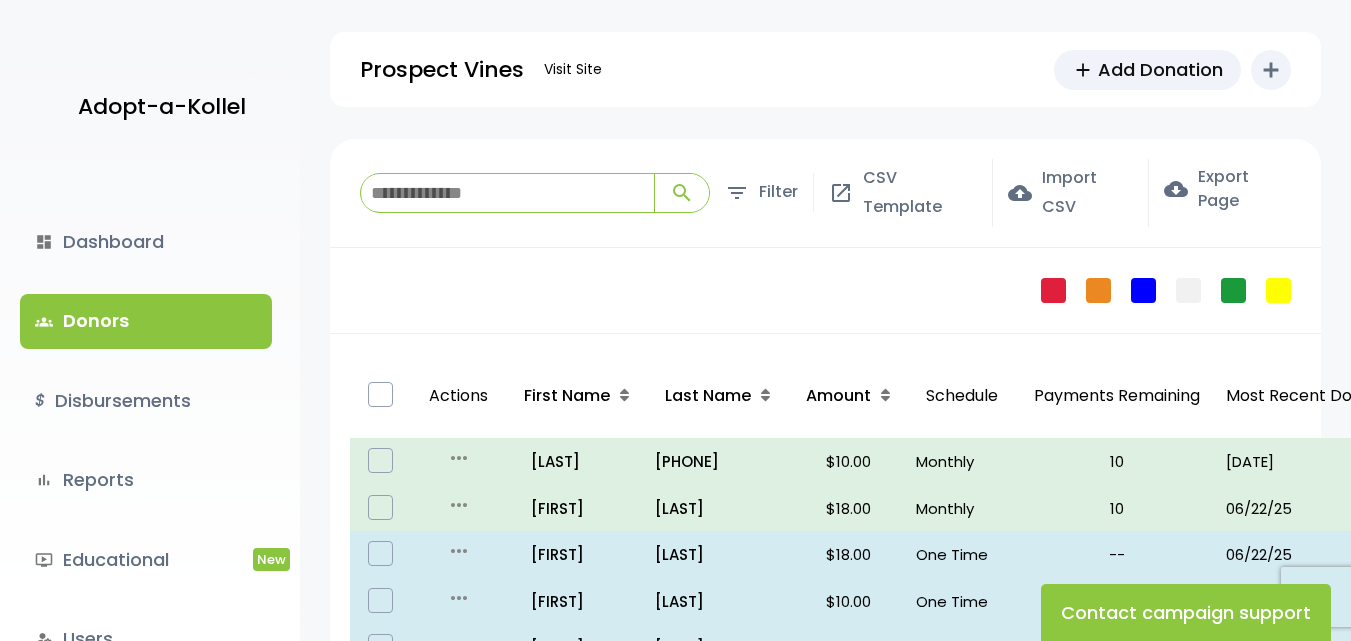 click at bounding box center [507, 193] 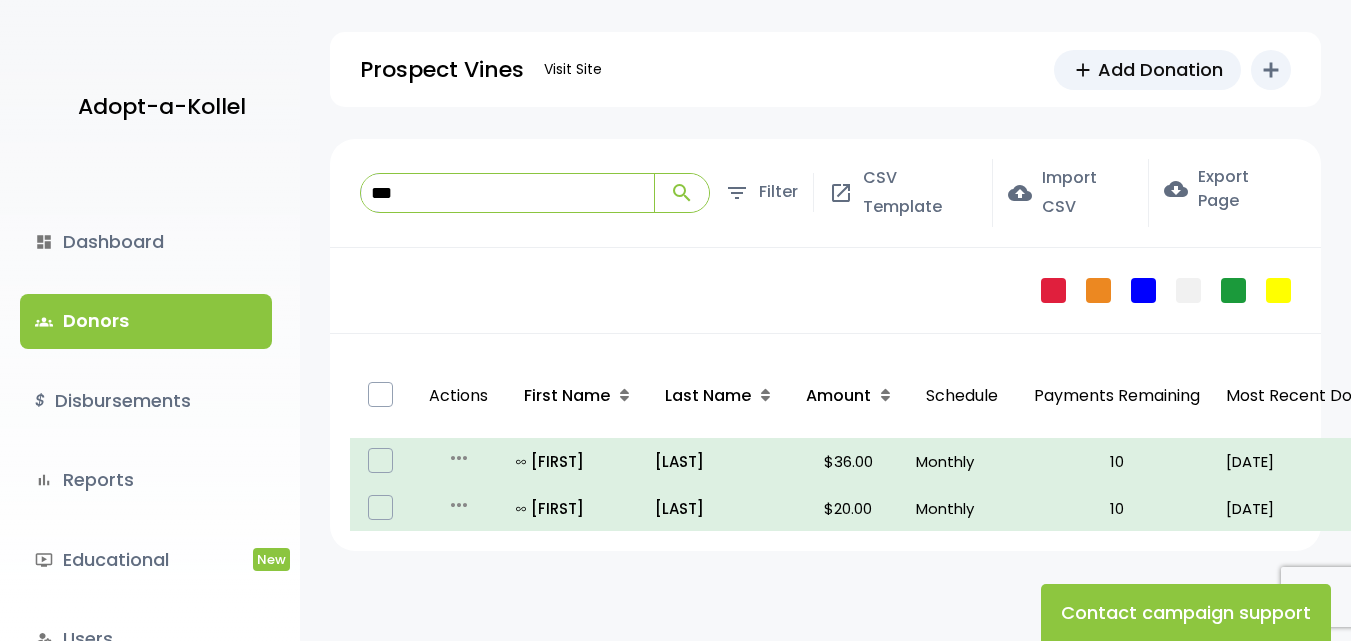type on "***" 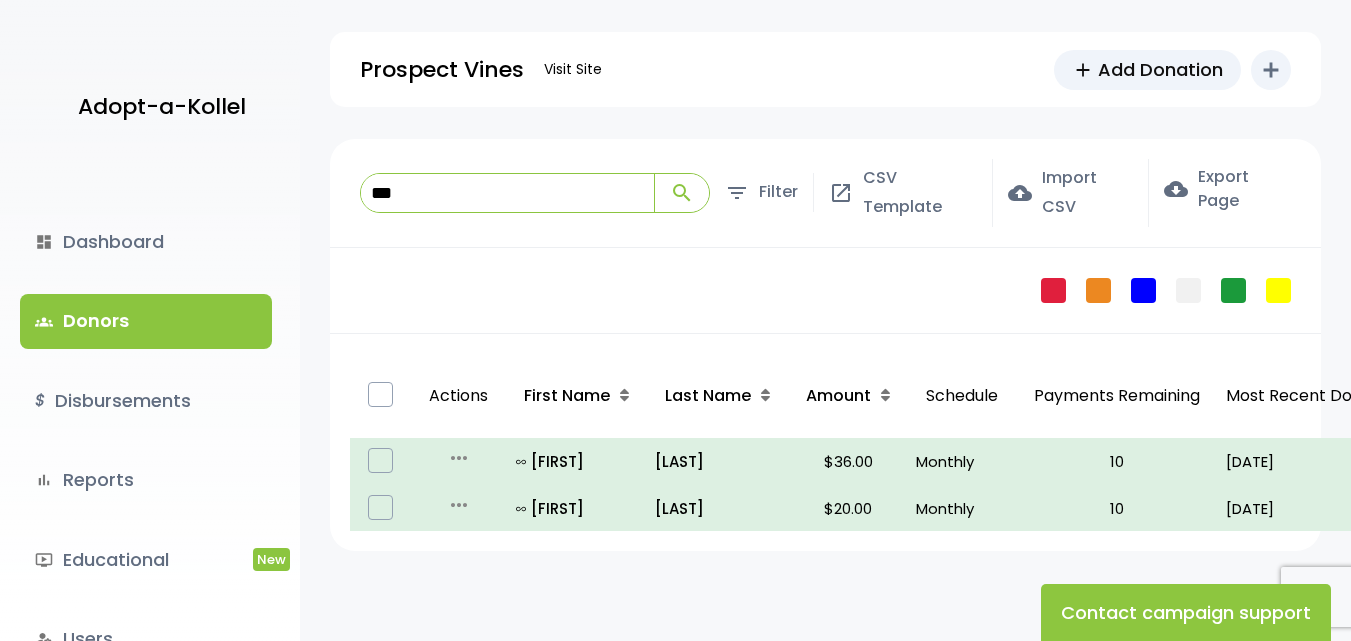 click on "**********" at bounding box center (825, 431) 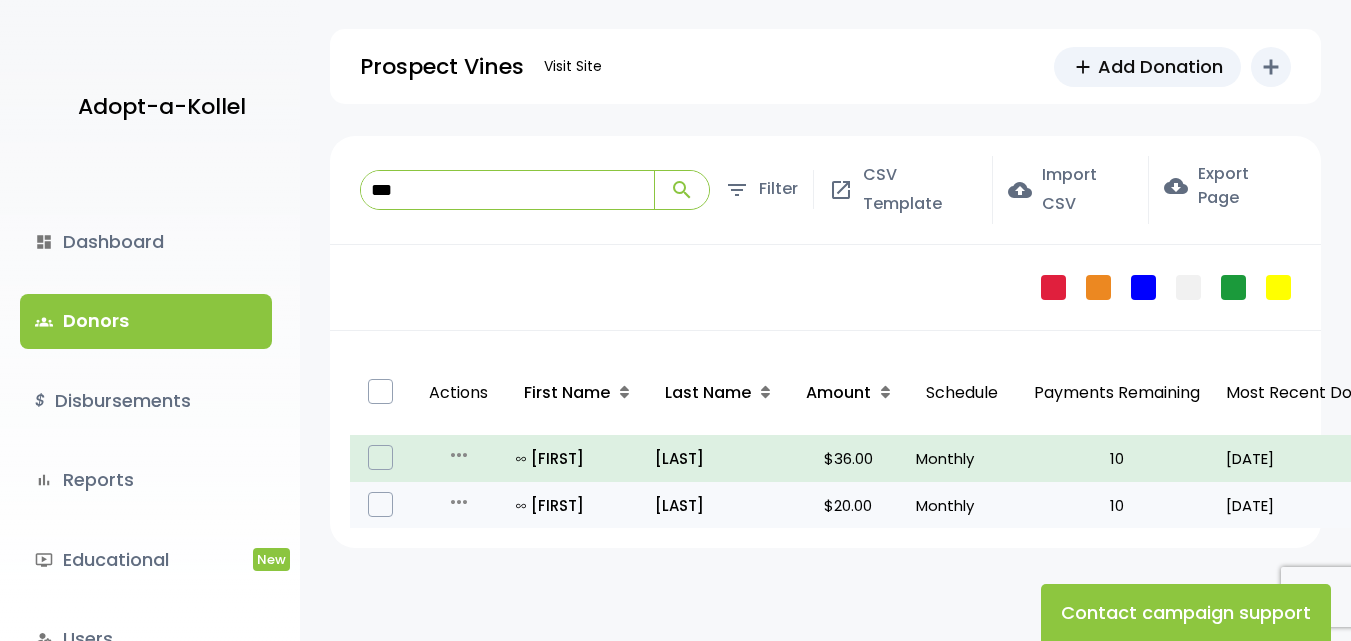 scroll, scrollTop: 0, scrollLeft: 0, axis: both 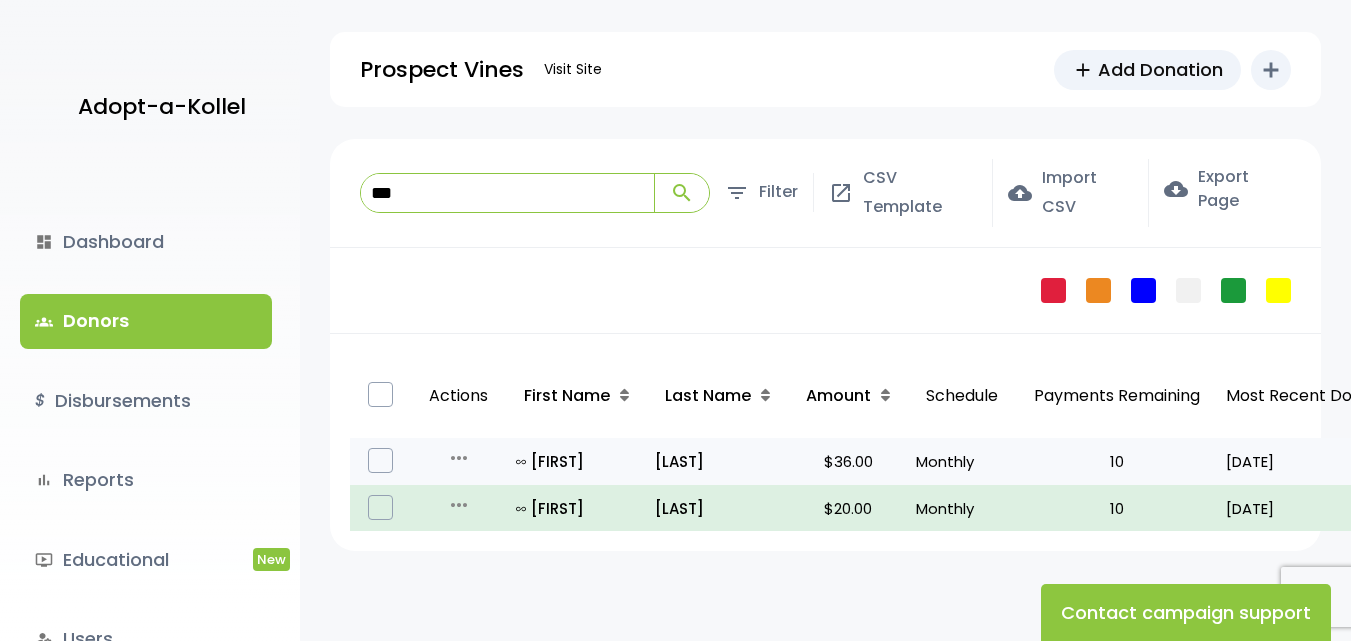 click on "$36.00" at bounding box center (848, 461) 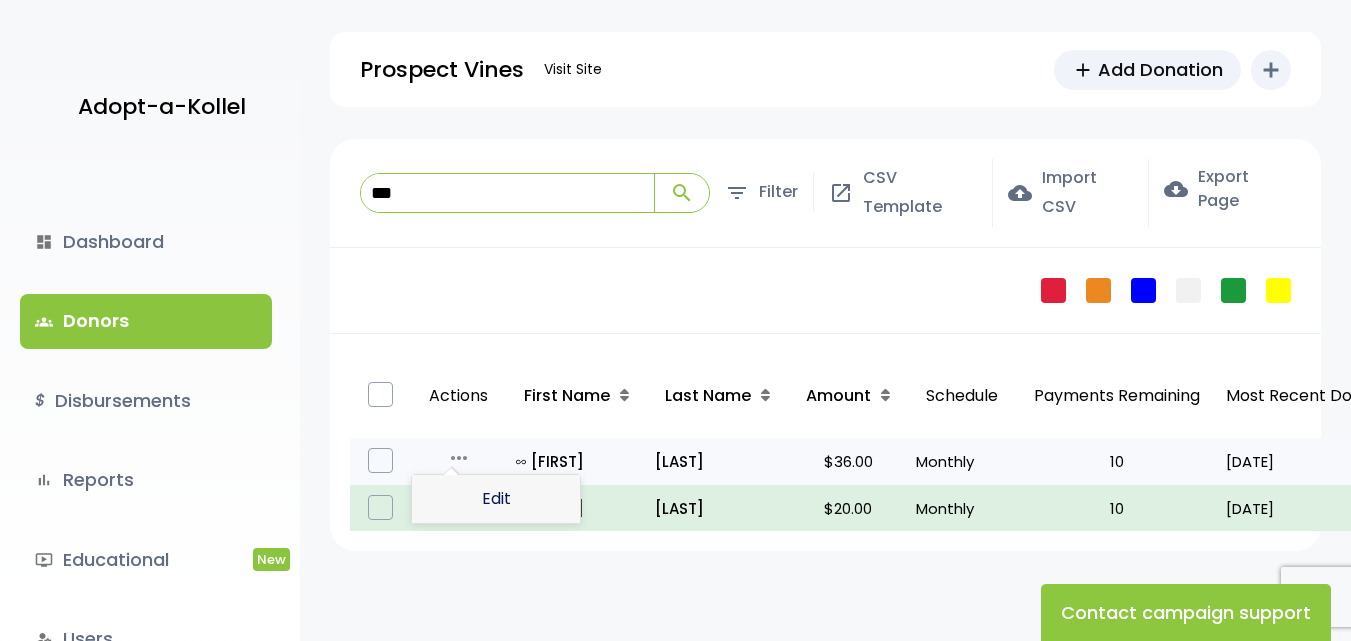 click on "Edit" at bounding box center [496, 499] 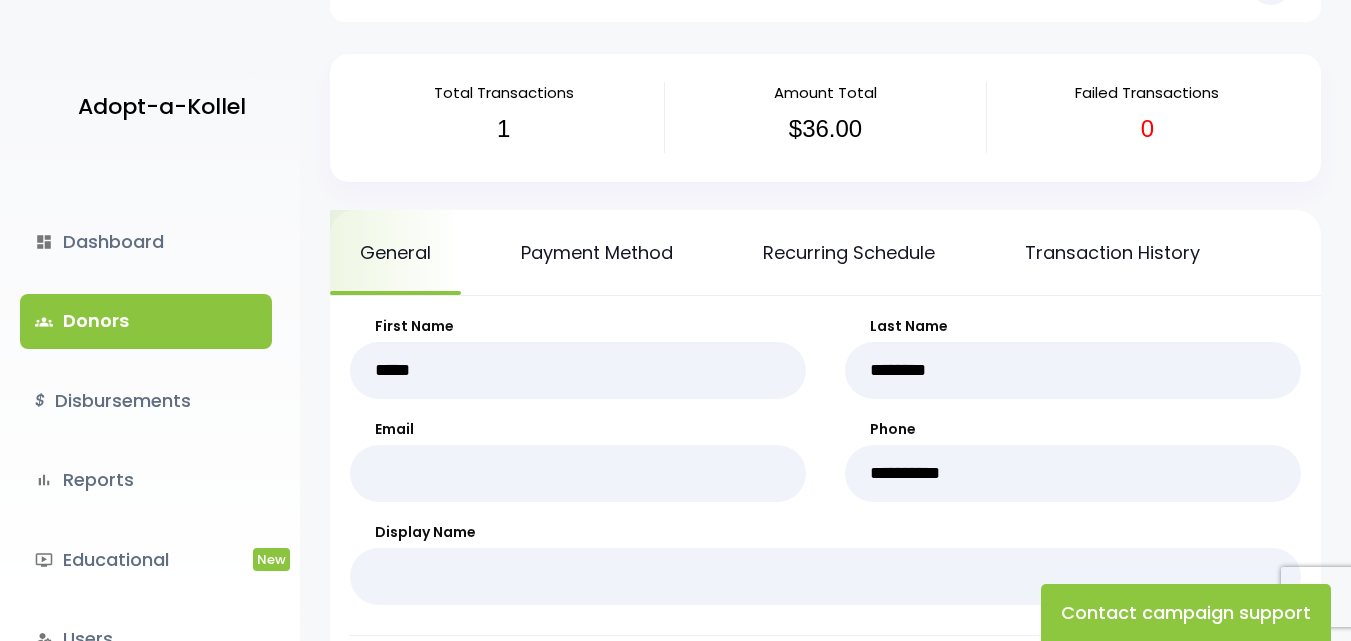 scroll, scrollTop: 0, scrollLeft: 0, axis: both 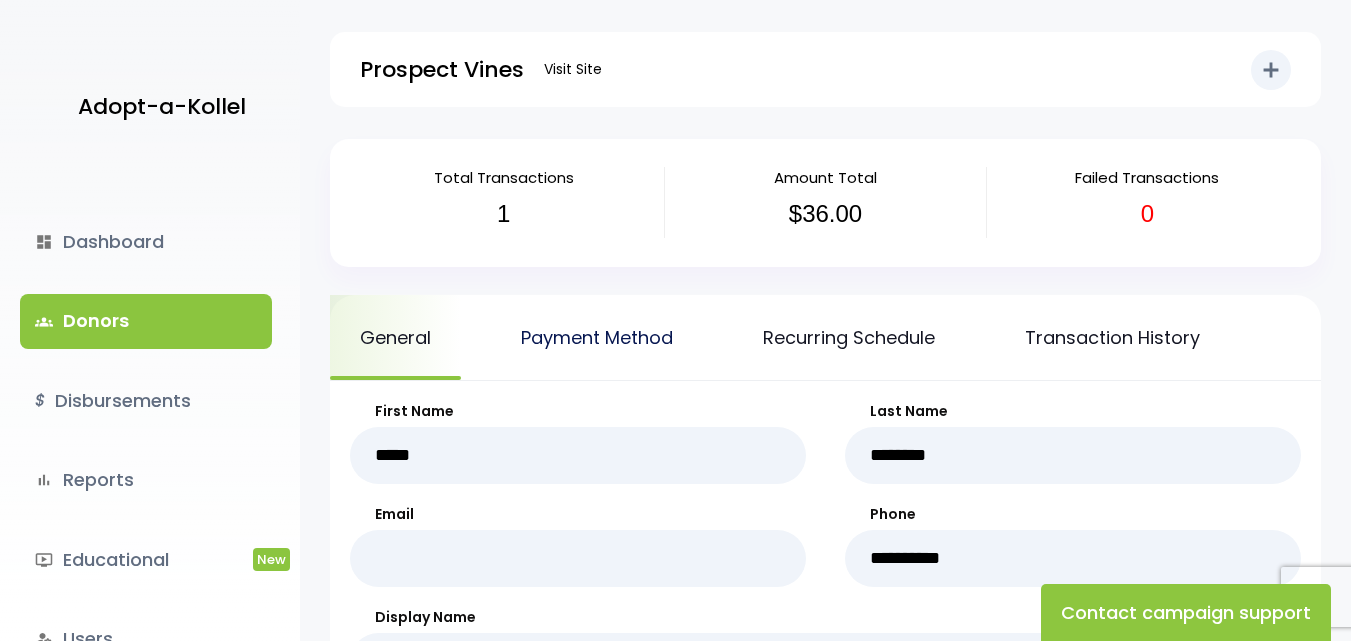 click on "Payment Method" at bounding box center [597, 337] 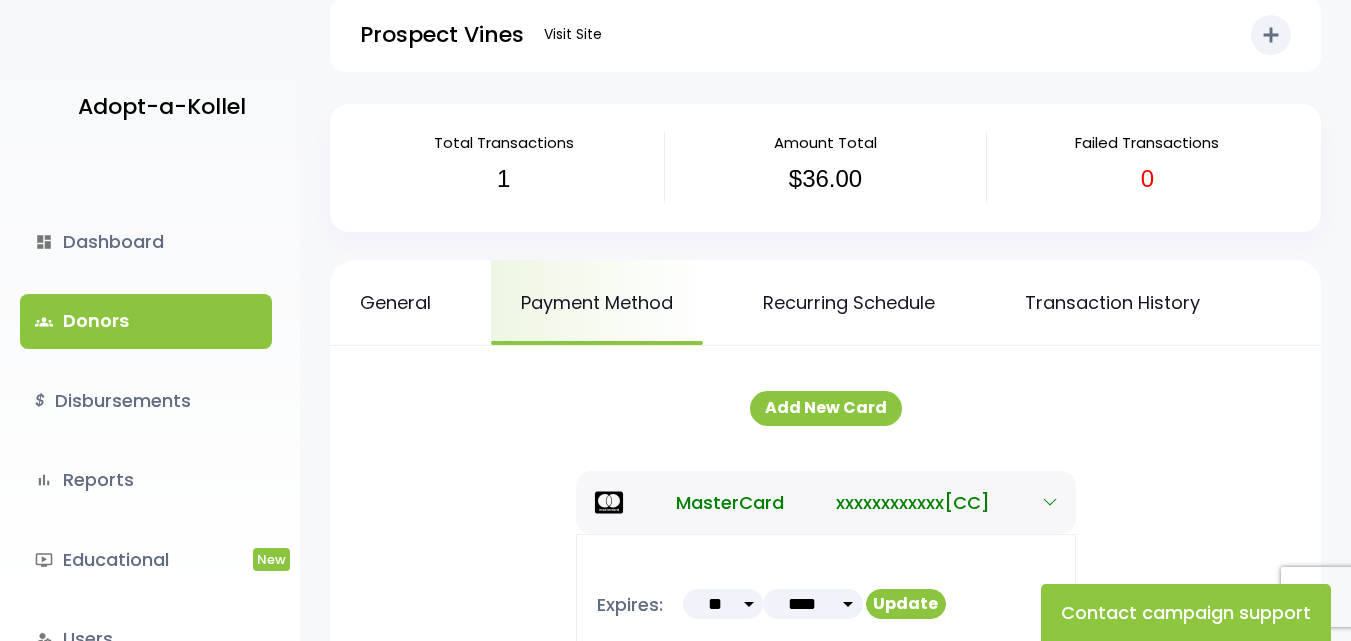 scroll, scrollTop: 0, scrollLeft: 0, axis: both 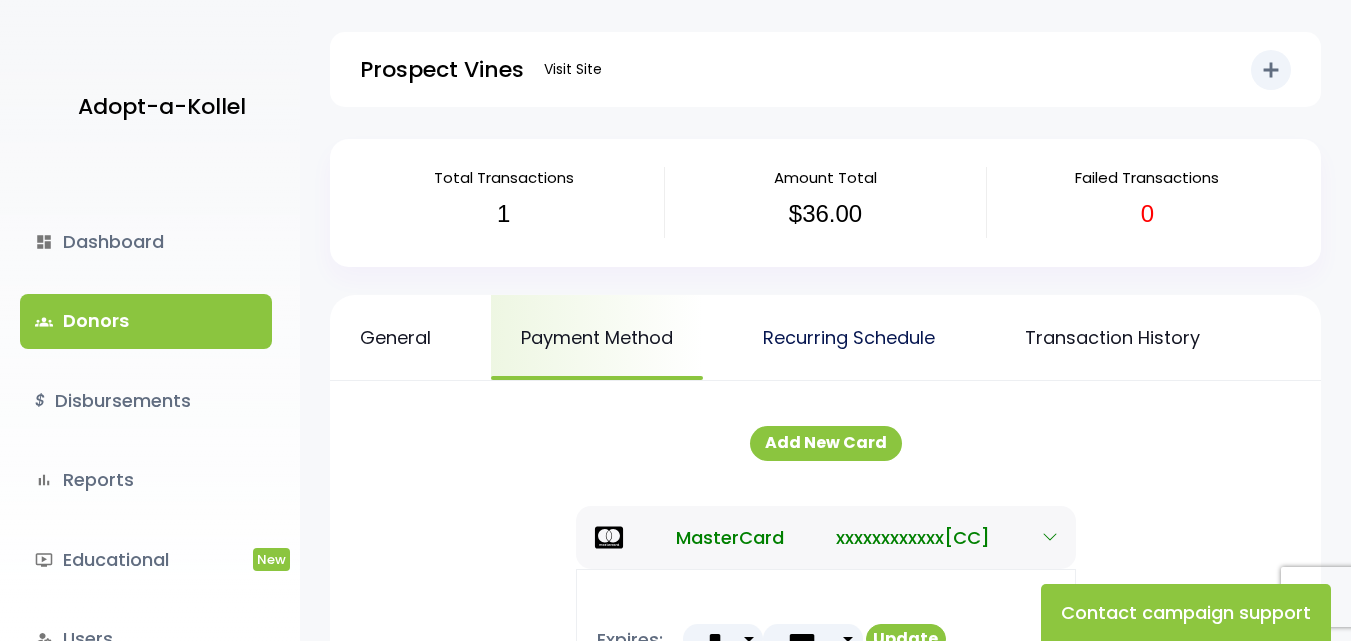 click on "Recurring Schedule" at bounding box center (849, 337) 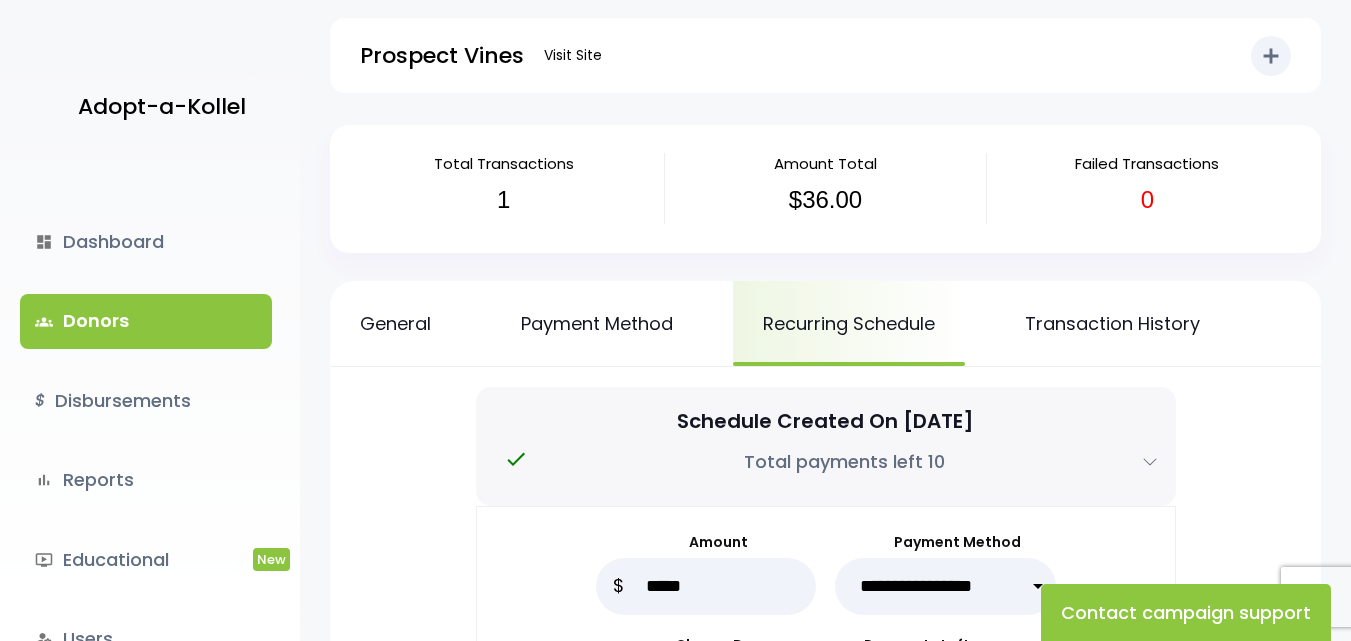 scroll, scrollTop: 0, scrollLeft: 0, axis: both 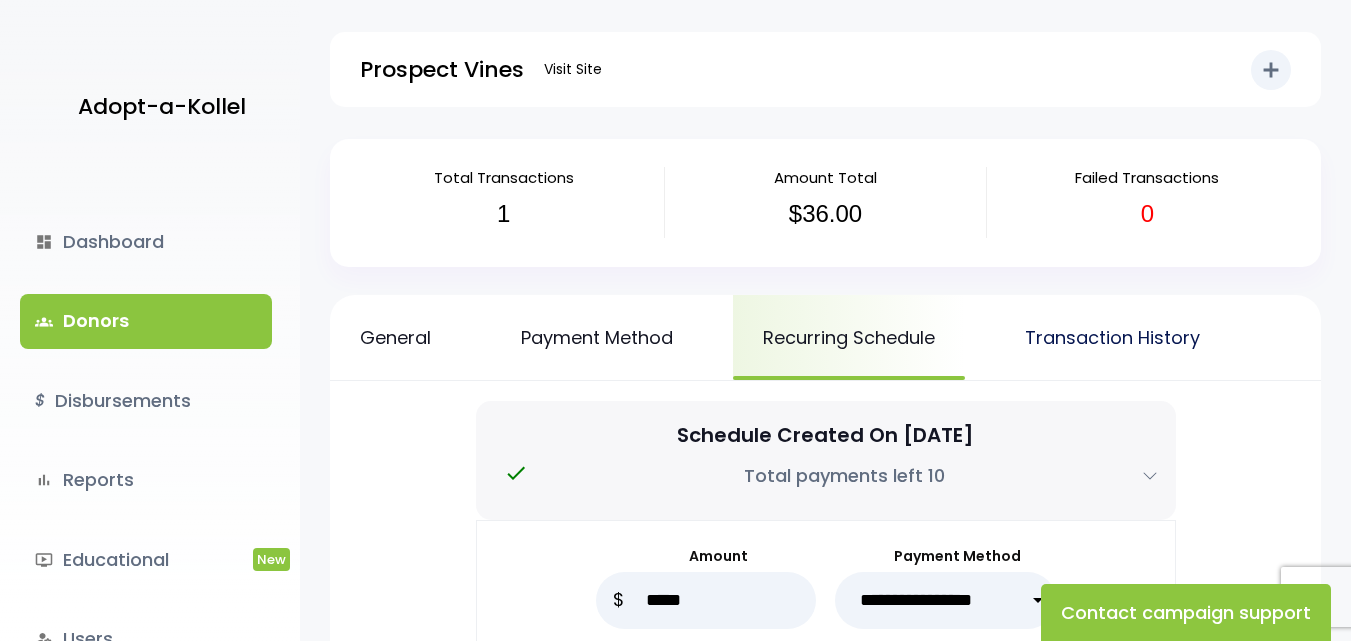 click on "Transaction History" at bounding box center (1112, 337) 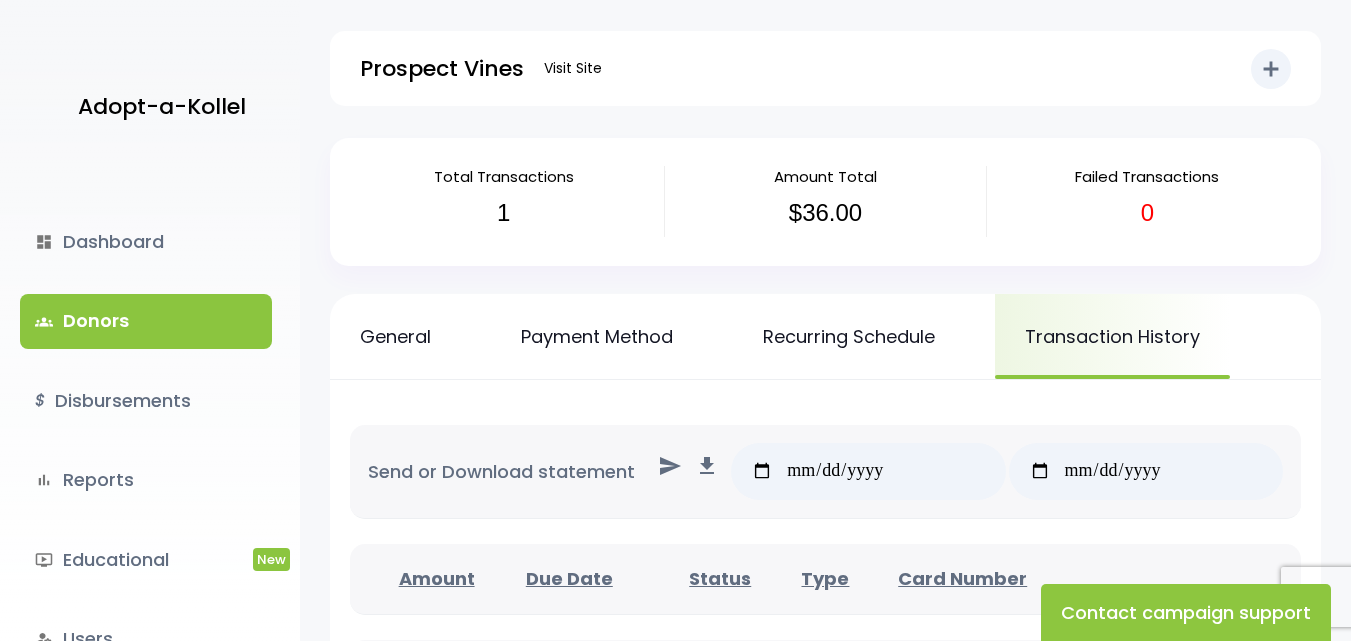 scroll, scrollTop: 0, scrollLeft: 0, axis: both 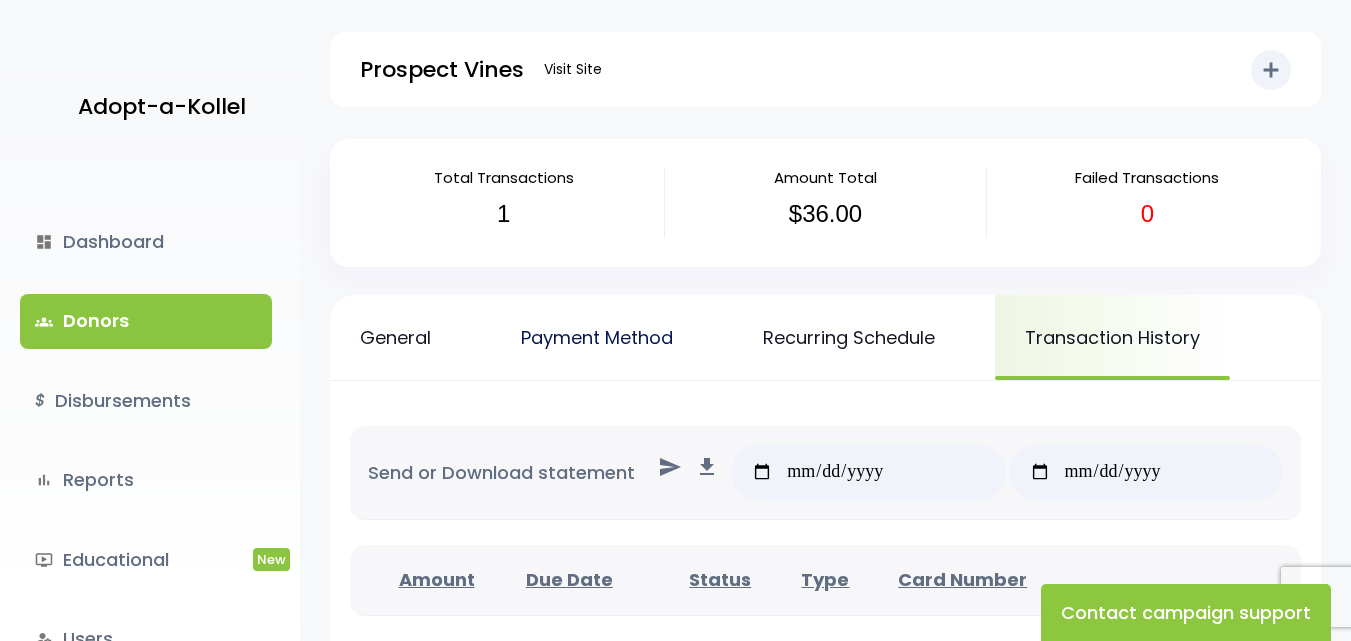 click on "Payment Method" at bounding box center [597, 337] 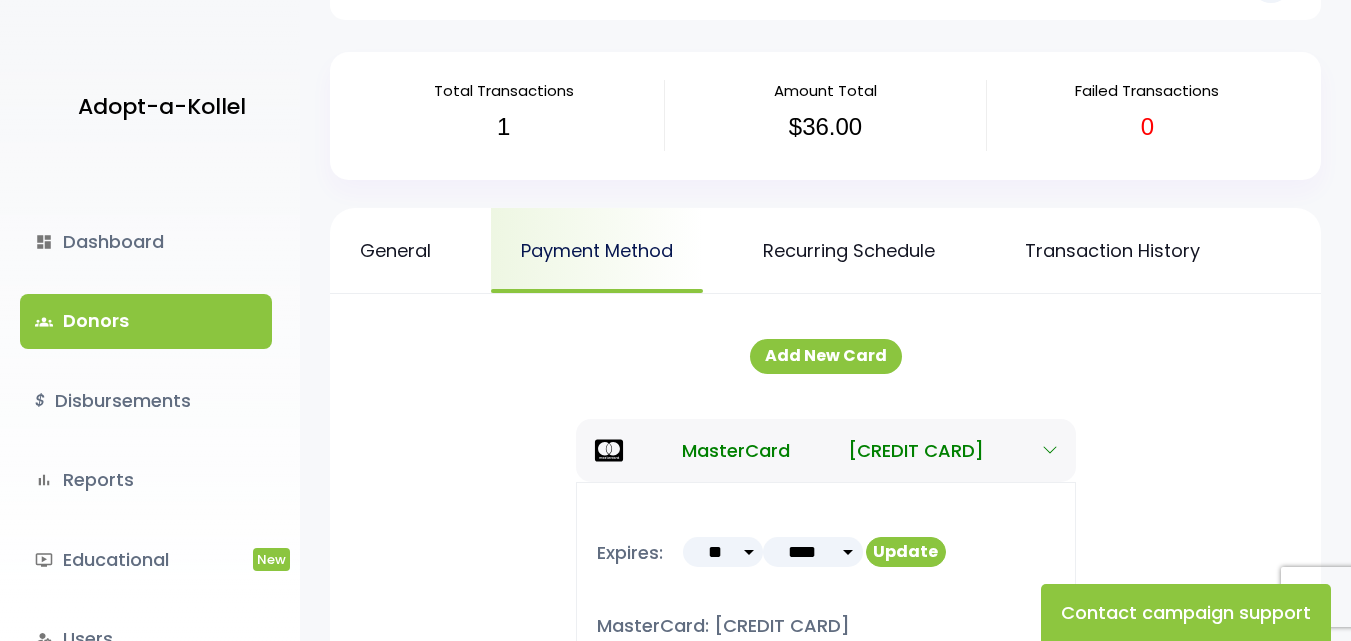 scroll, scrollTop: 200, scrollLeft: 0, axis: vertical 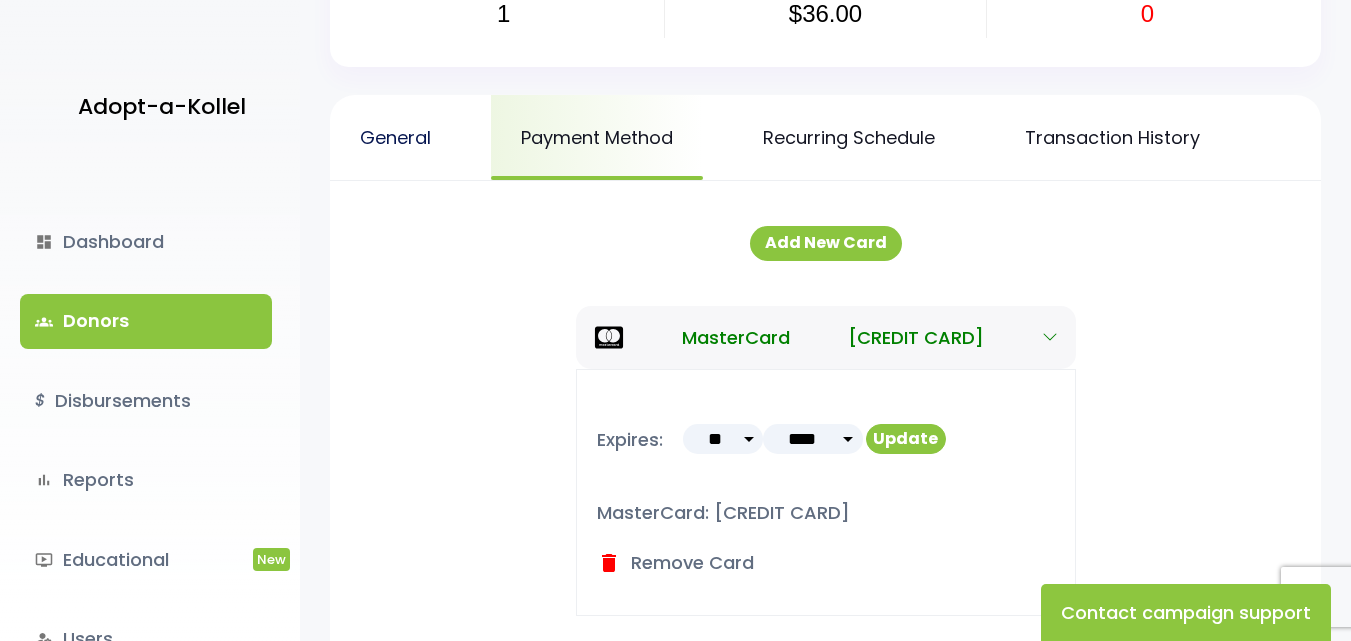 click on "General" at bounding box center [395, 137] 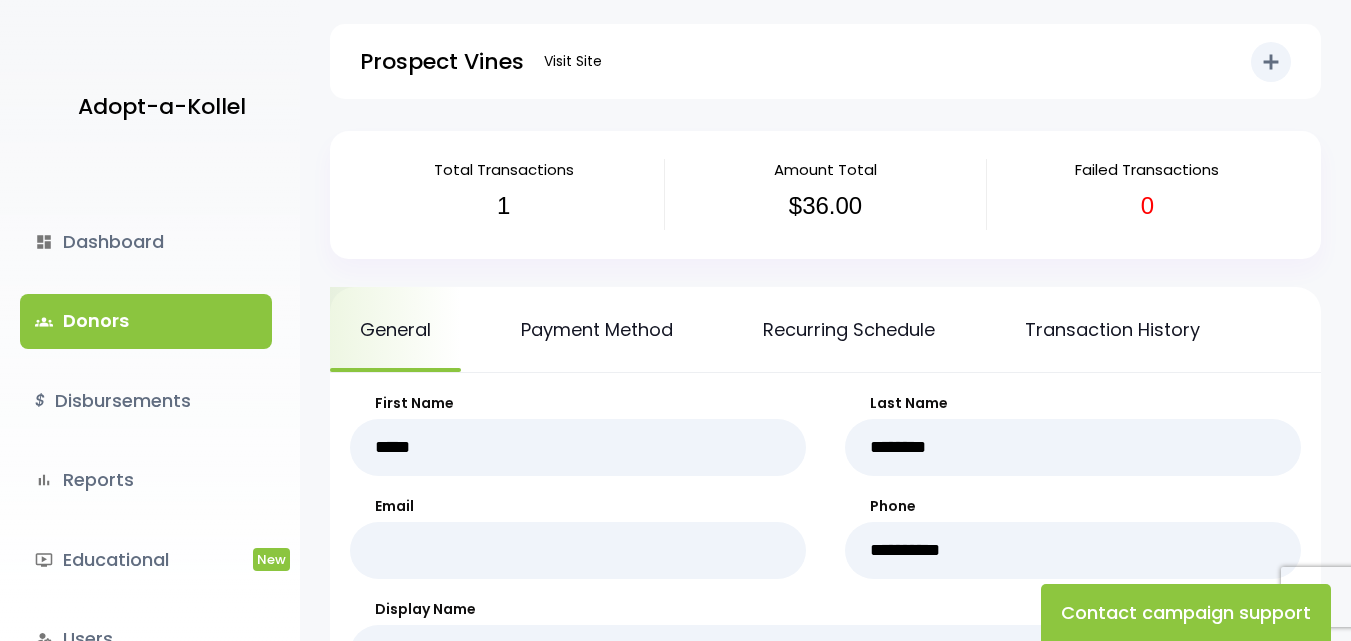 scroll, scrollTop: 0, scrollLeft: 0, axis: both 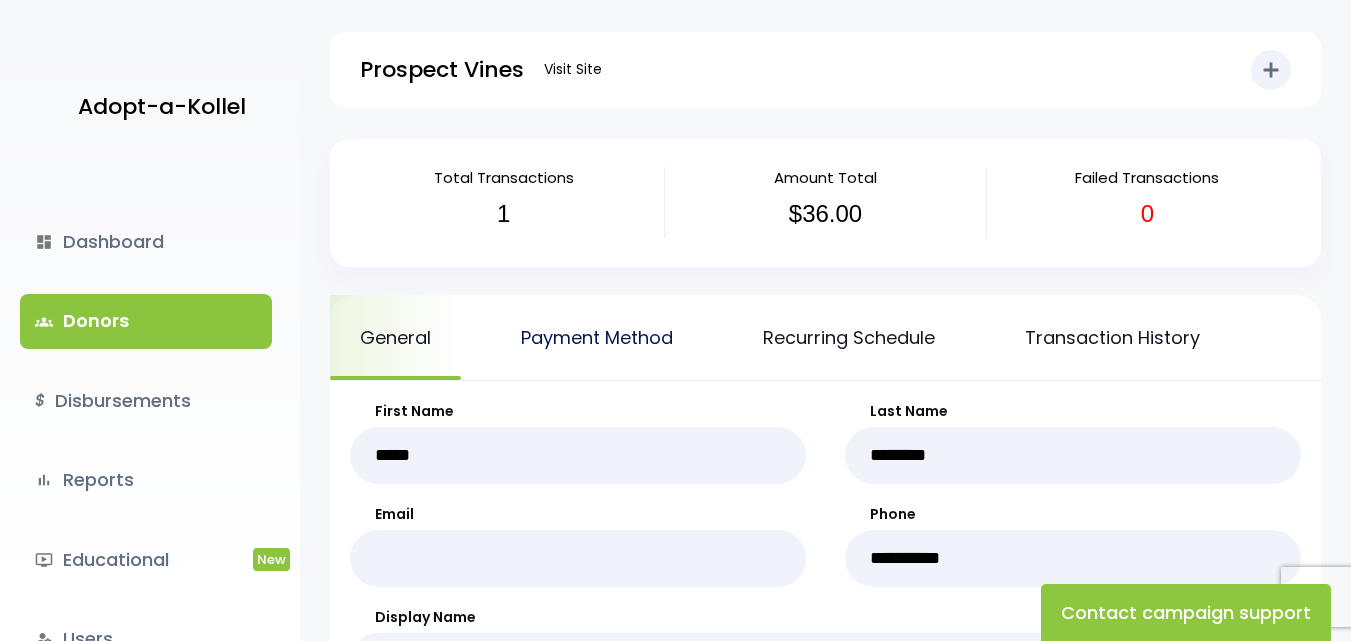 click on "Payment Method" at bounding box center (597, 337) 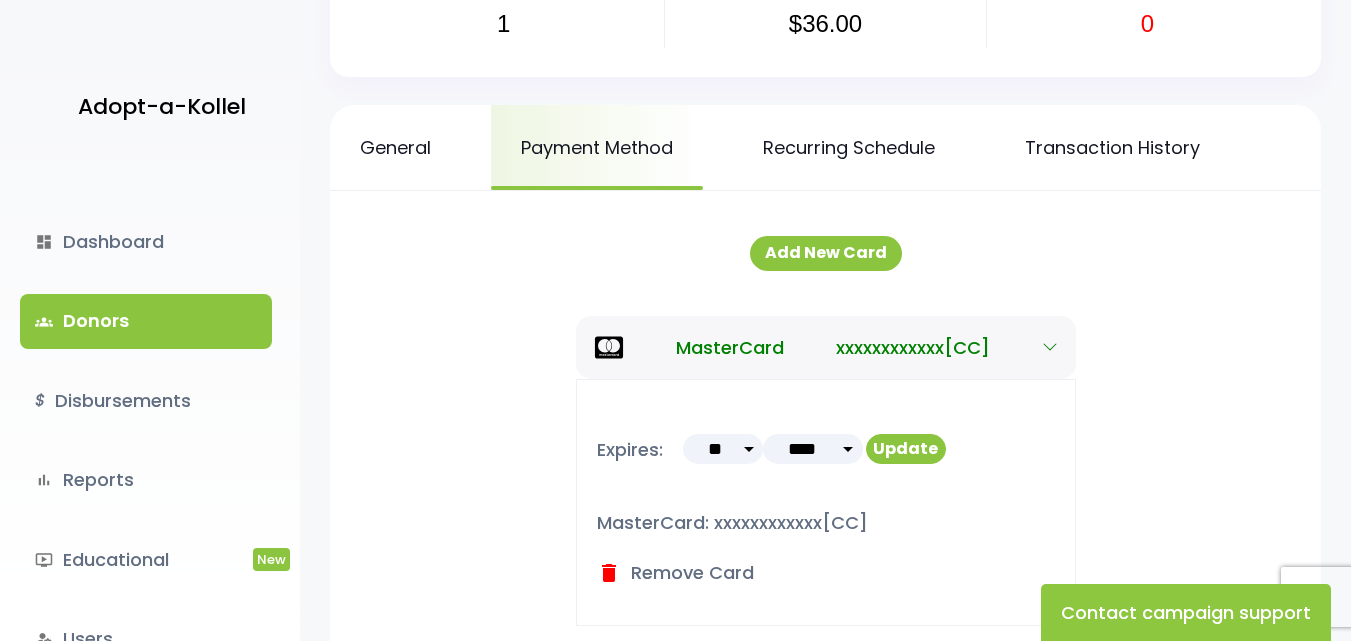 scroll, scrollTop: 115, scrollLeft: 0, axis: vertical 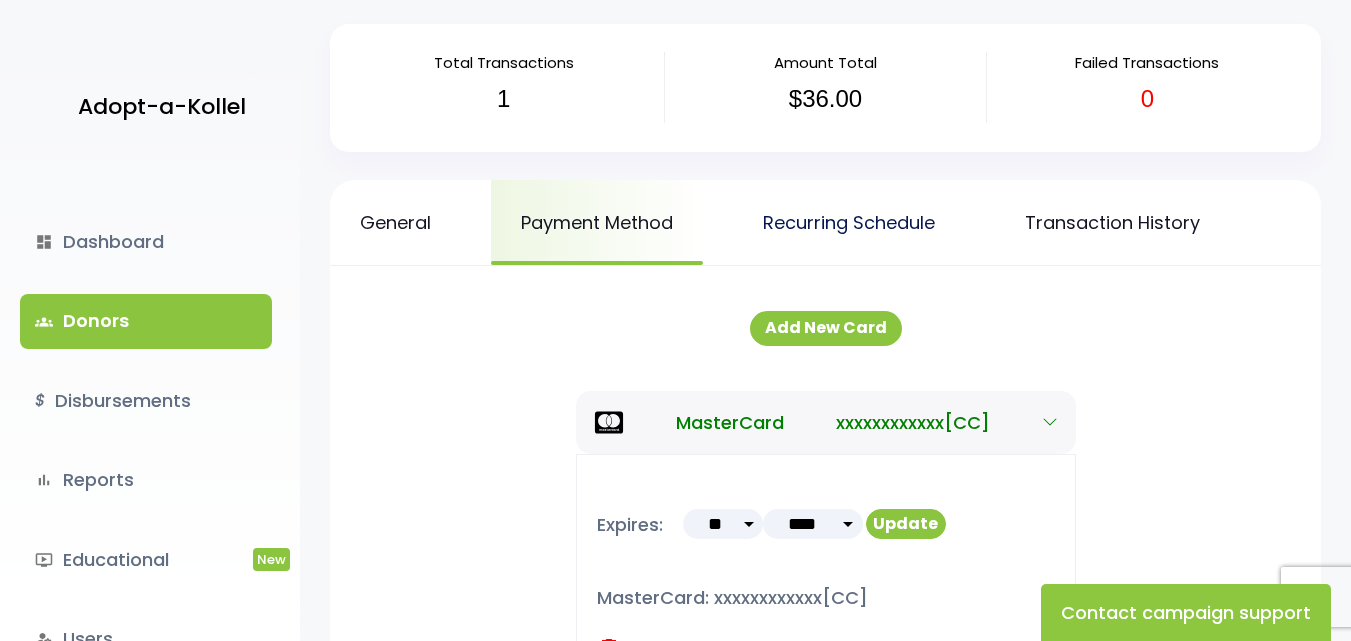 click on "Recurring Schedule" at bounding box center [849, 222] 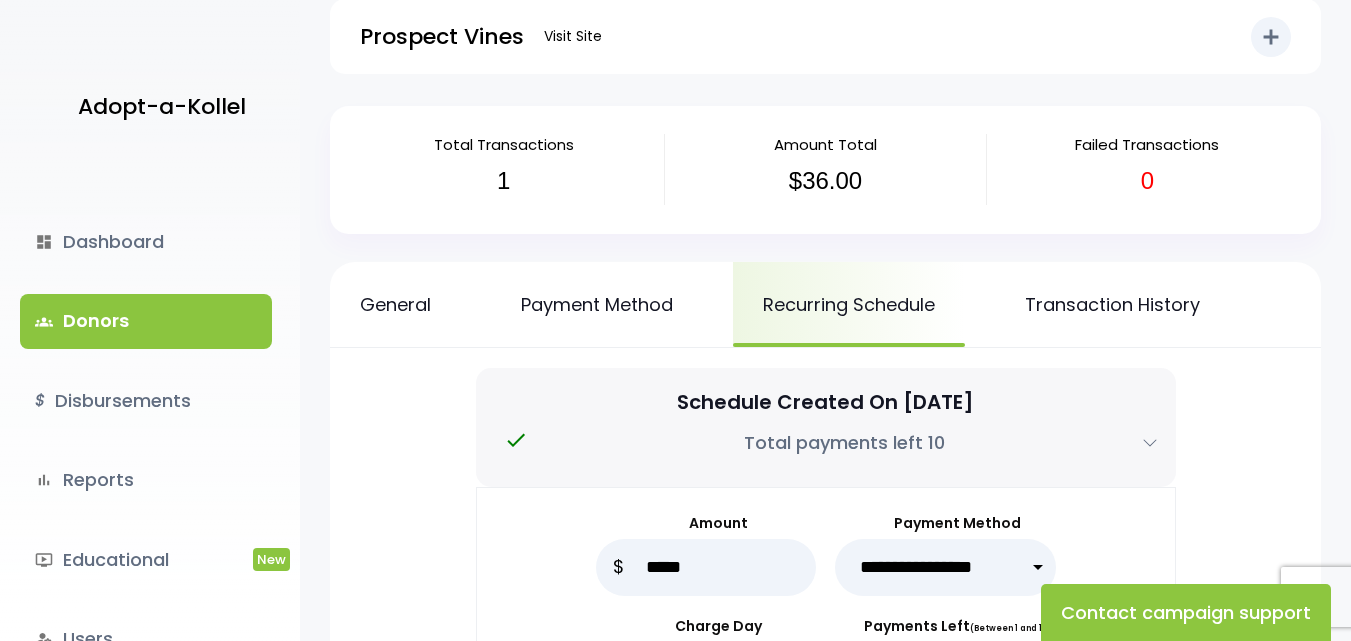 scroll, scrollTop: 0, scrollLeft: 0, axis: both 